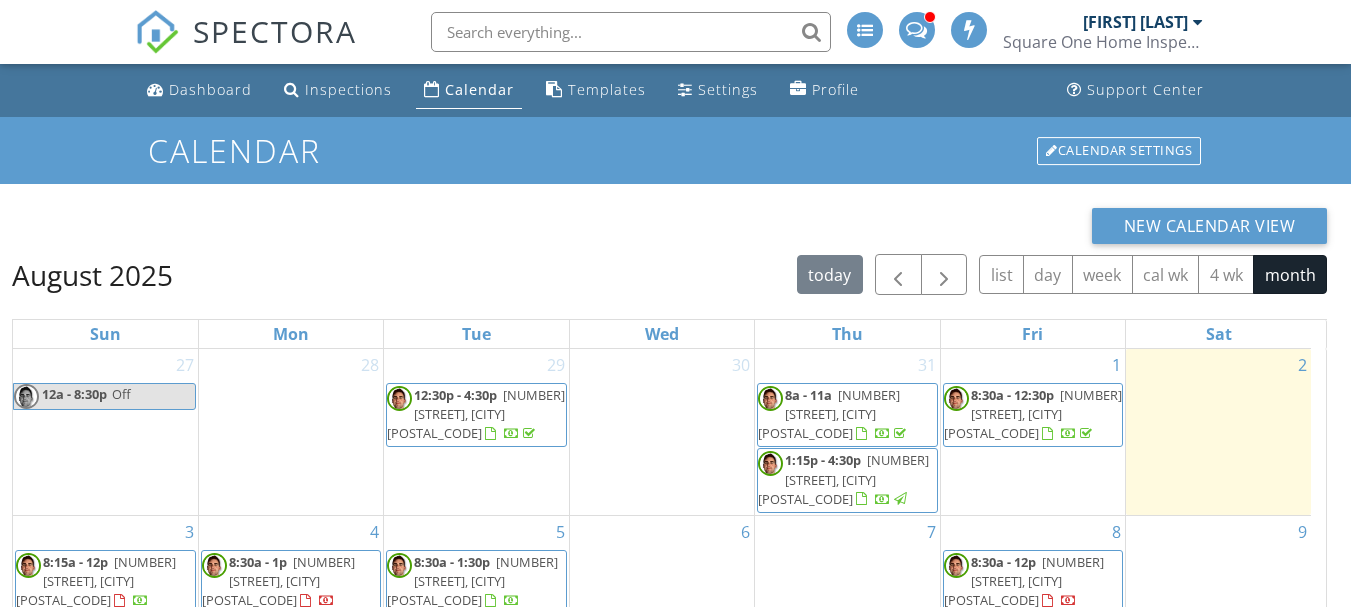 scroll, scrollTop: 0, scrollLeft: 0, axis: both 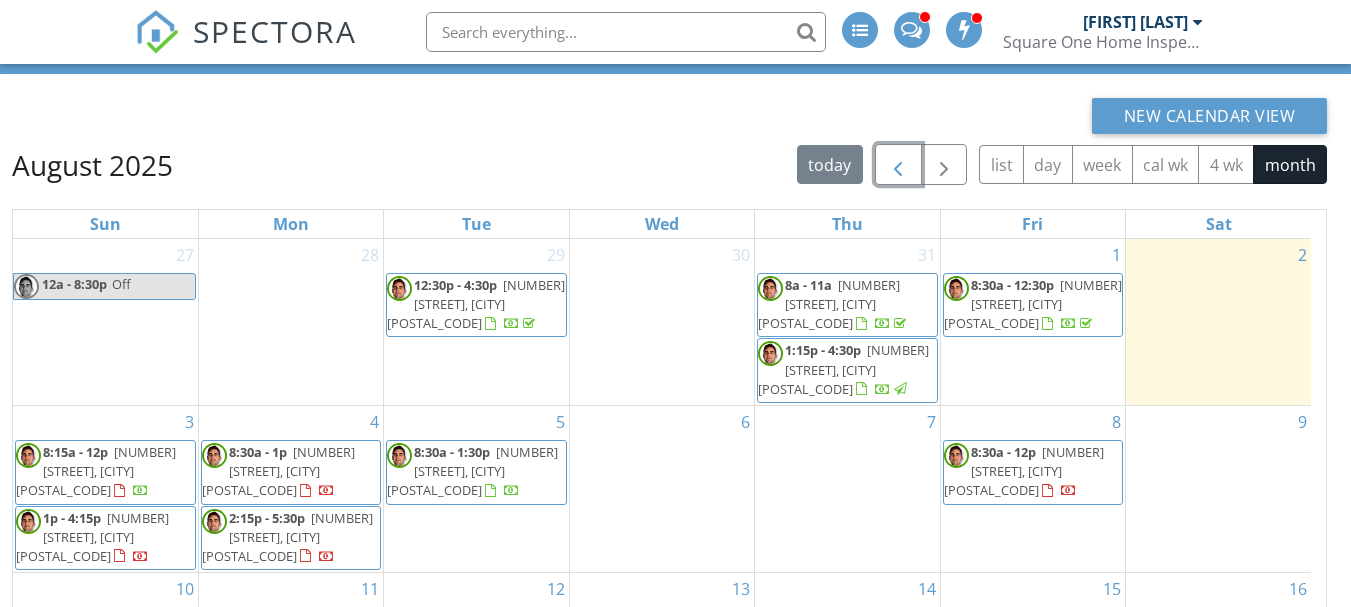 click at bounding box center [898, 165] 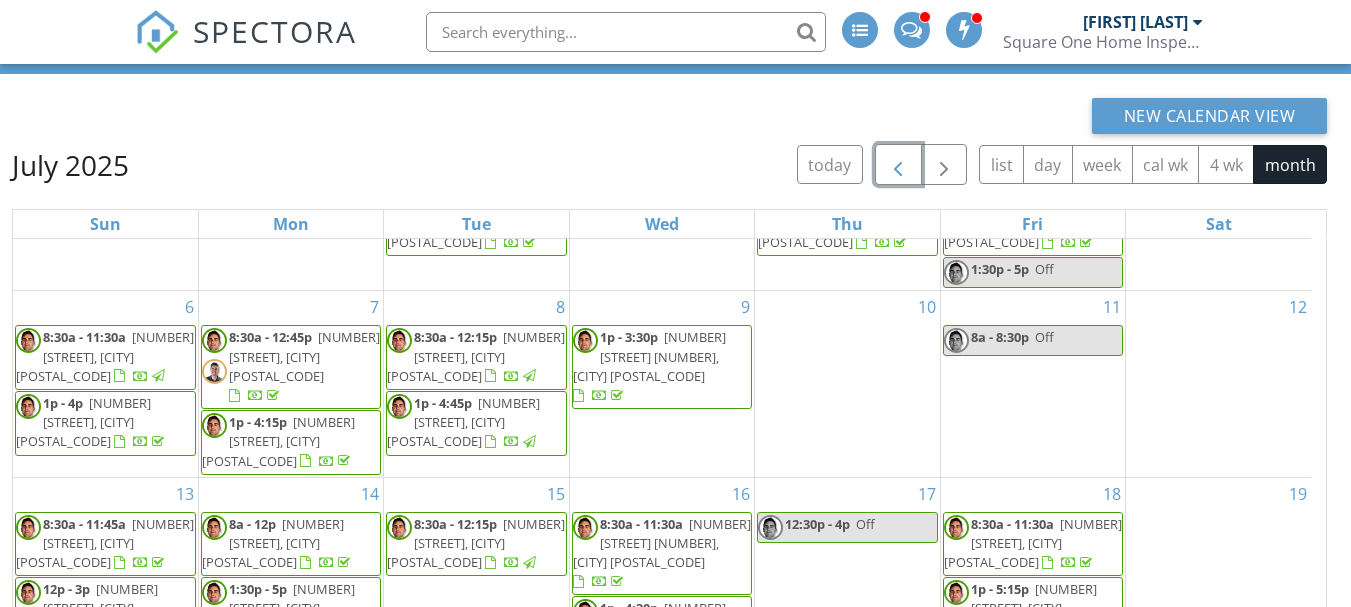 scroll, scrollTop: 291, scrollLeft: 0, axis: vertical 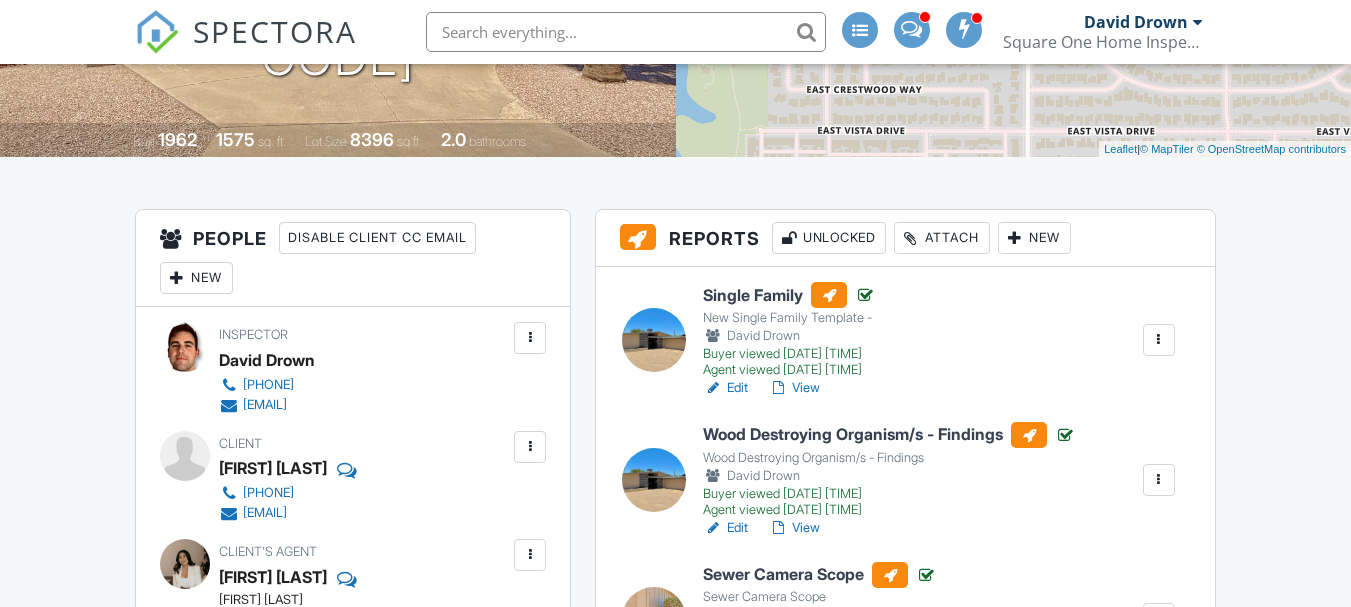click on "View" at bounding box center (794, 528) 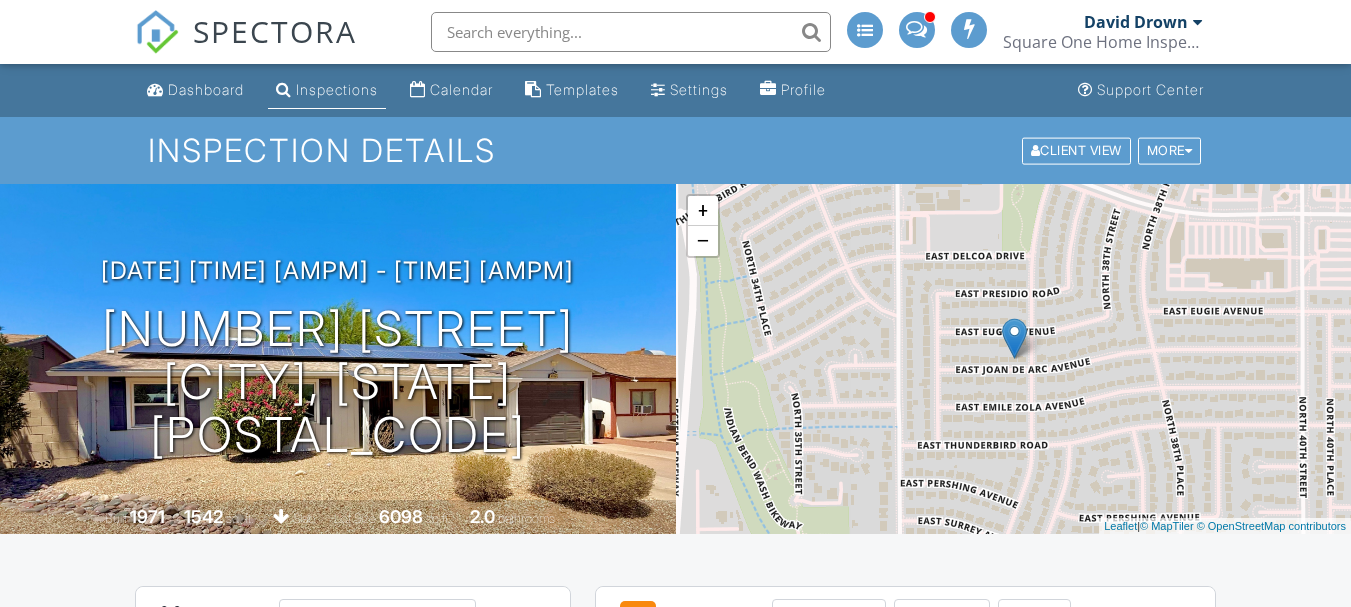 scroll, scrollTop: 0, scrollLeft: 0, axis: both 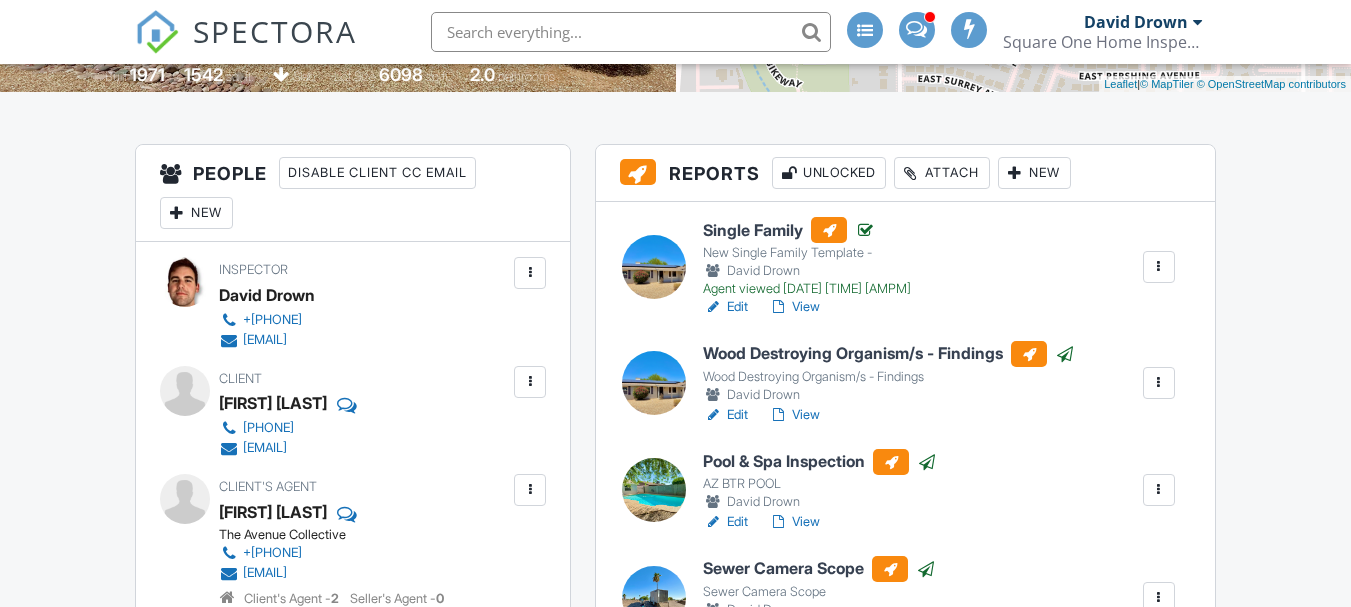 click on "Inspector
David Drown
+1 (602) 679-0733
david@square1az.com" at bounding box center (353, 303) 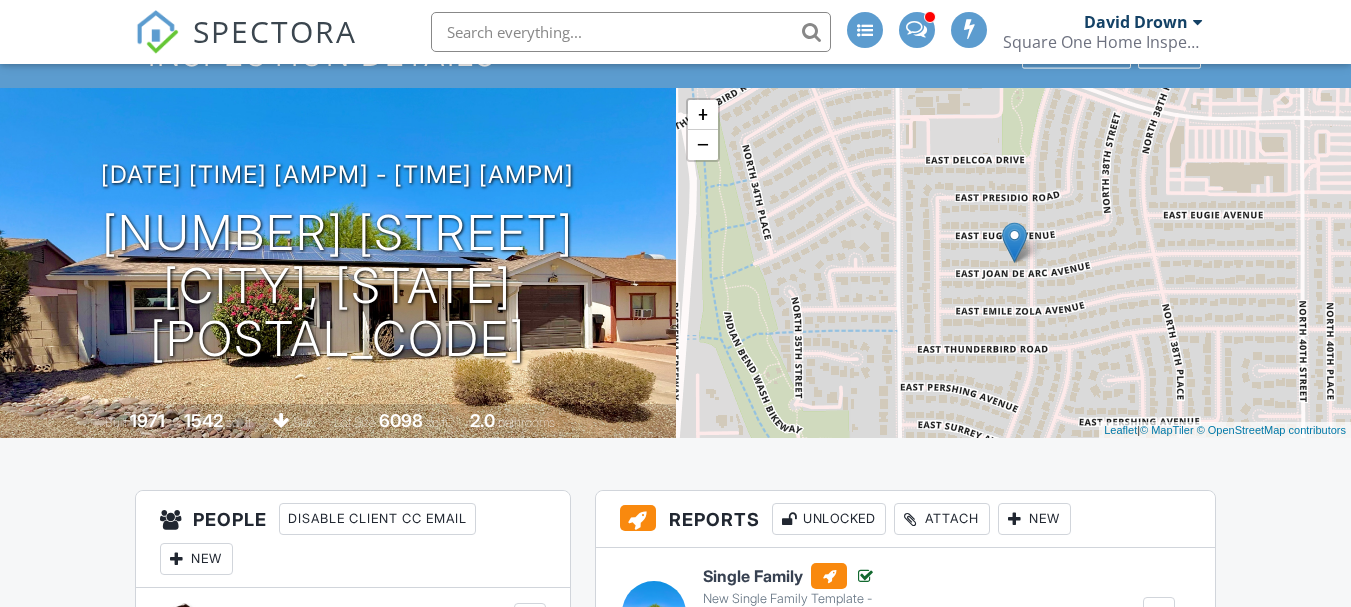 scroll, scrollTop: 80, scrollLeft: 0, axis: vertical 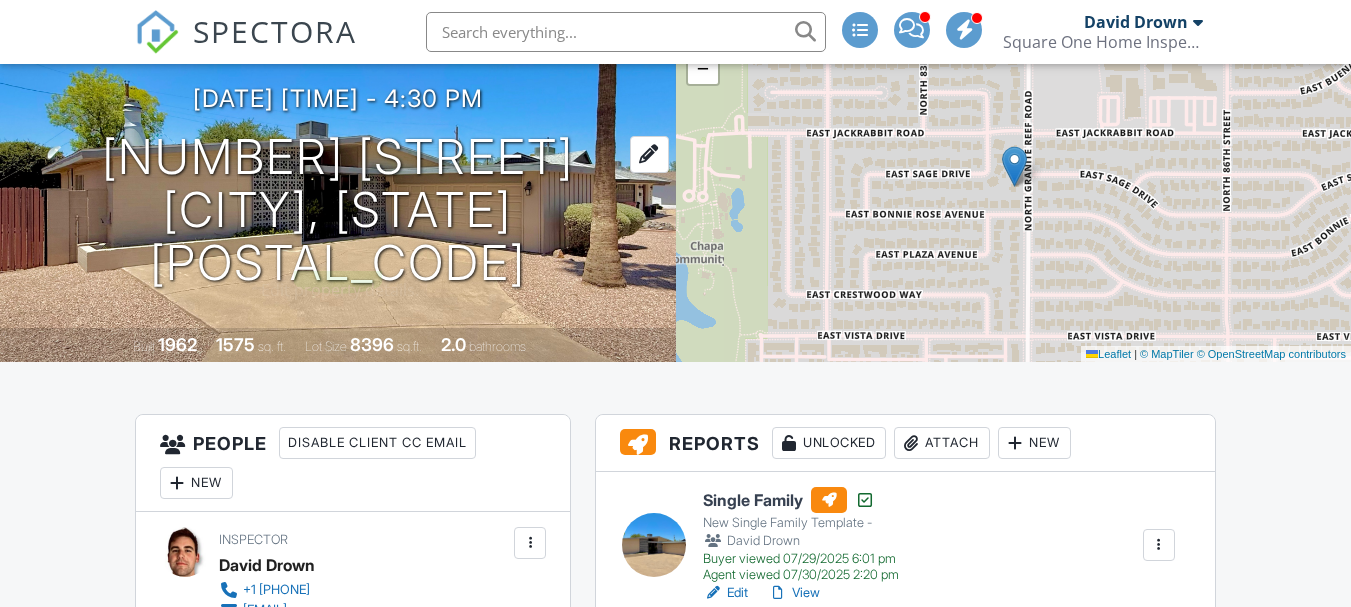 click on "[NUMBER] [STREET]
[CITY], [STATE] [POSTAL_CODE]" at bounding box center (338, 210) 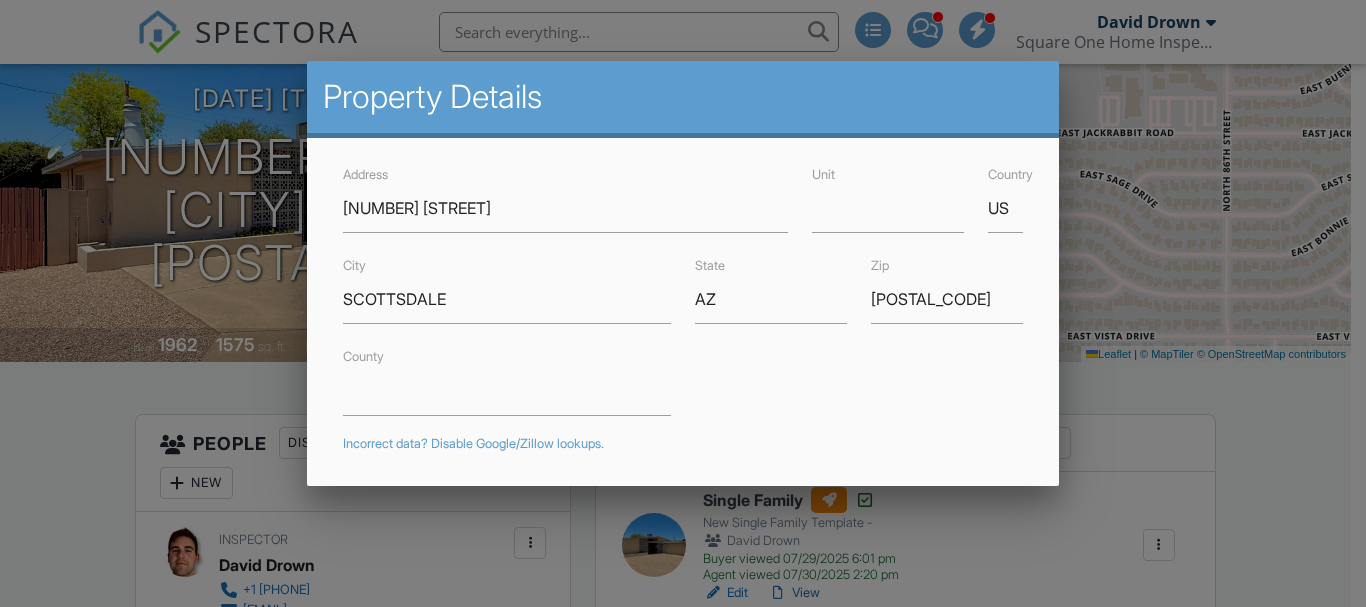 click at bounding box center [683, 279] 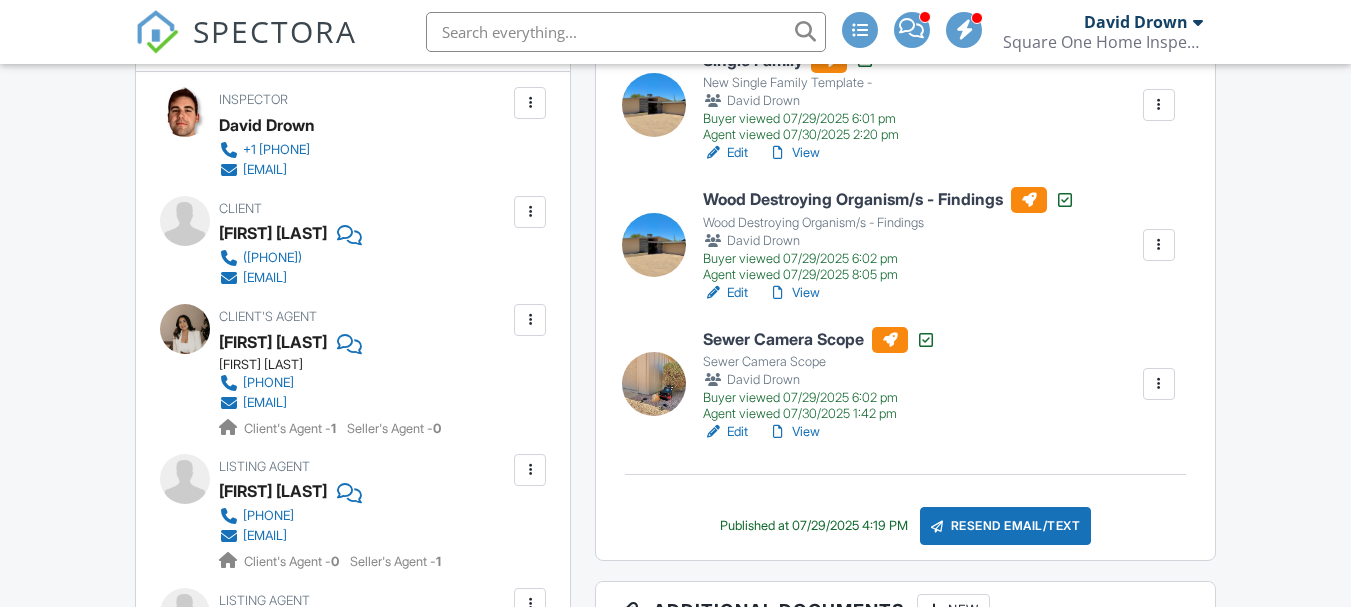 scroll, scrollTop: 645, scrollLeft: 0, axis: vertical 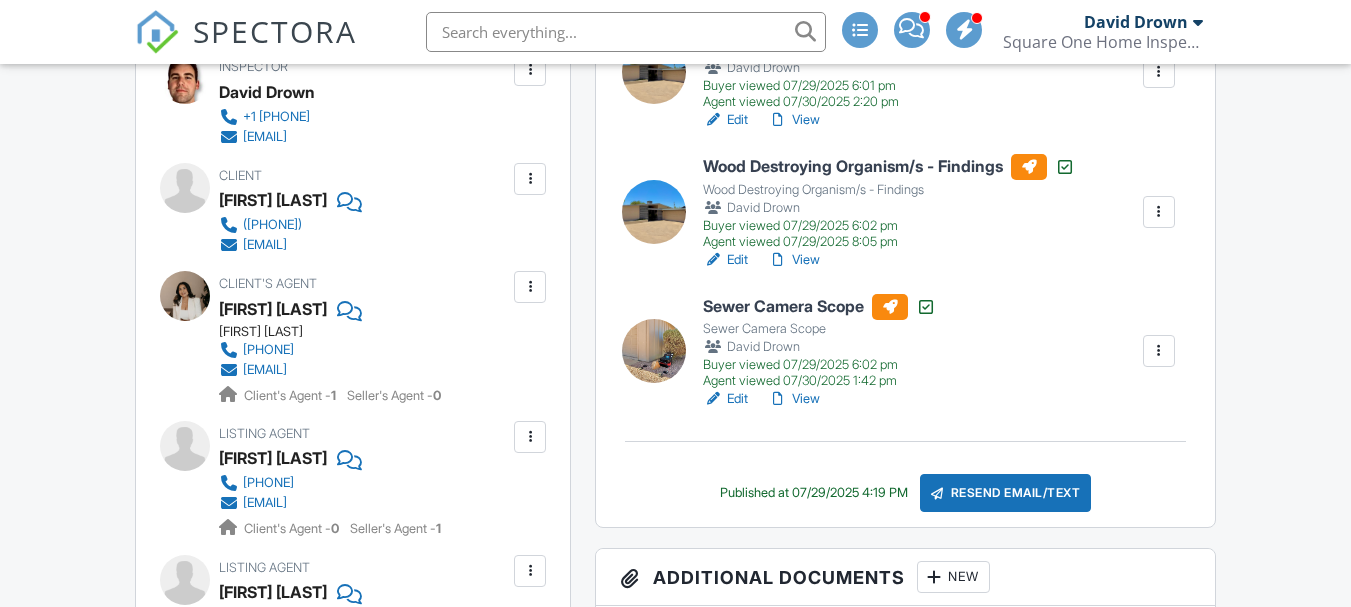 drag, startPoint x: 361, startPoint y: 201, endPoint x: 221, endPoint y: 202, distance: 140.00357 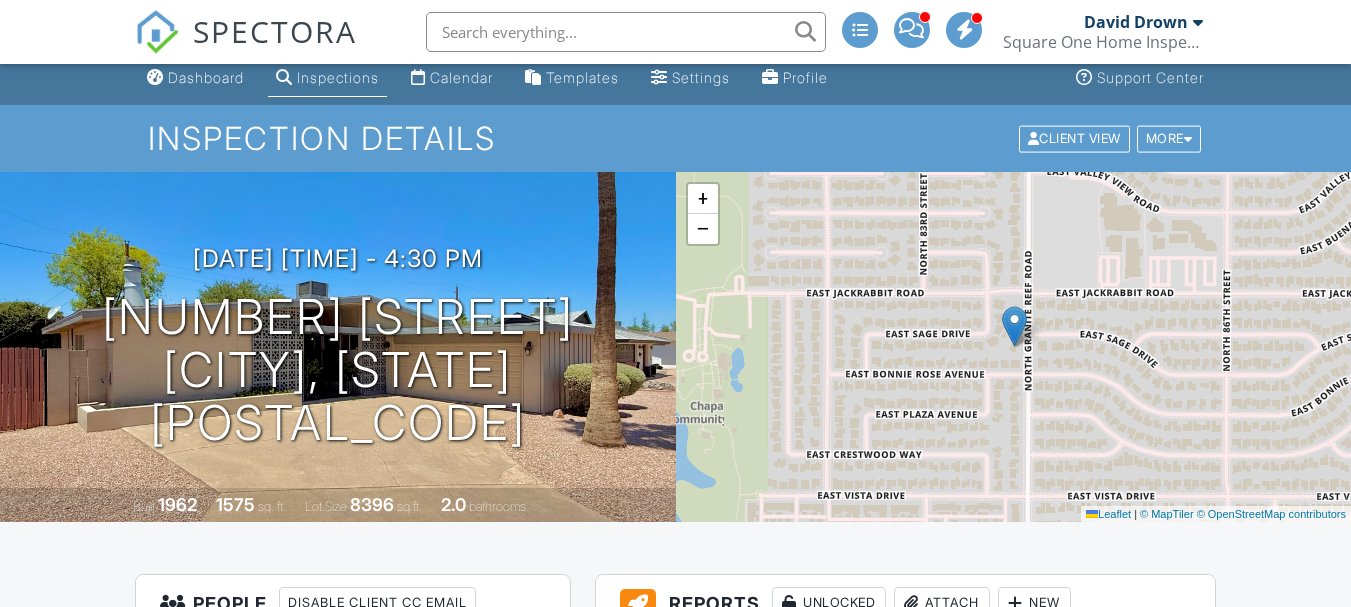 scroll, scrollTop: 0, scrollLeft: 0, axis: both 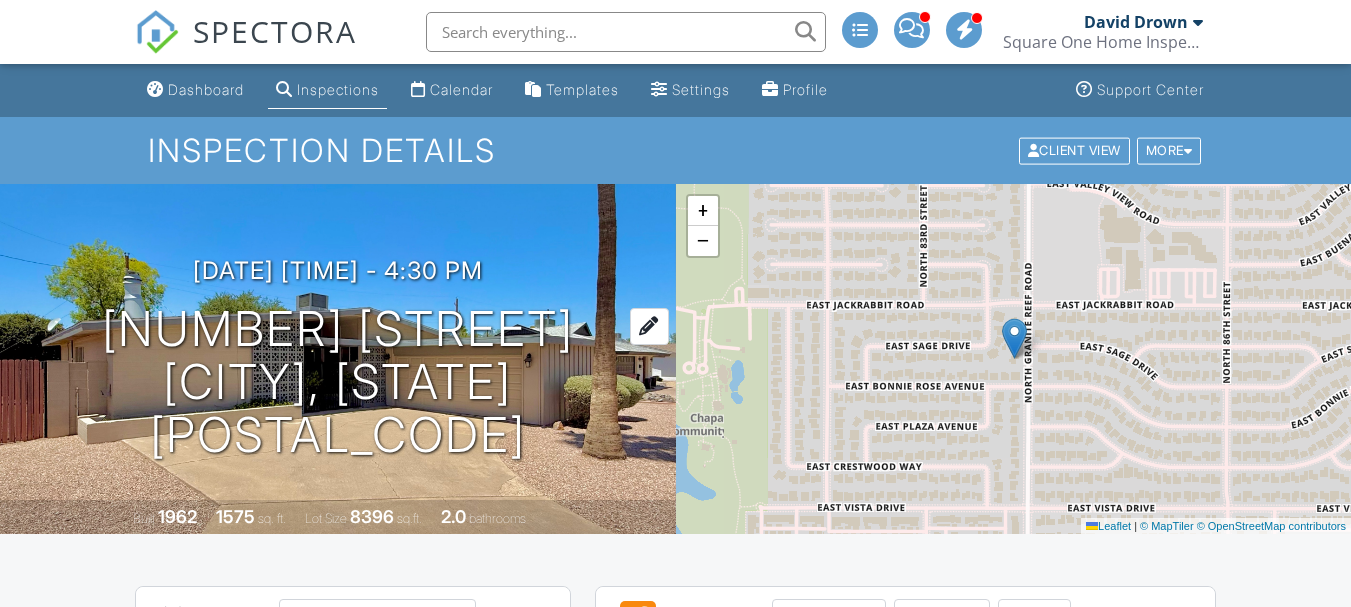 click on "[NUMBER] [STREET]
[CITY], [STATE] [POSTAL_CODE]" at bounding box center [338, 382] 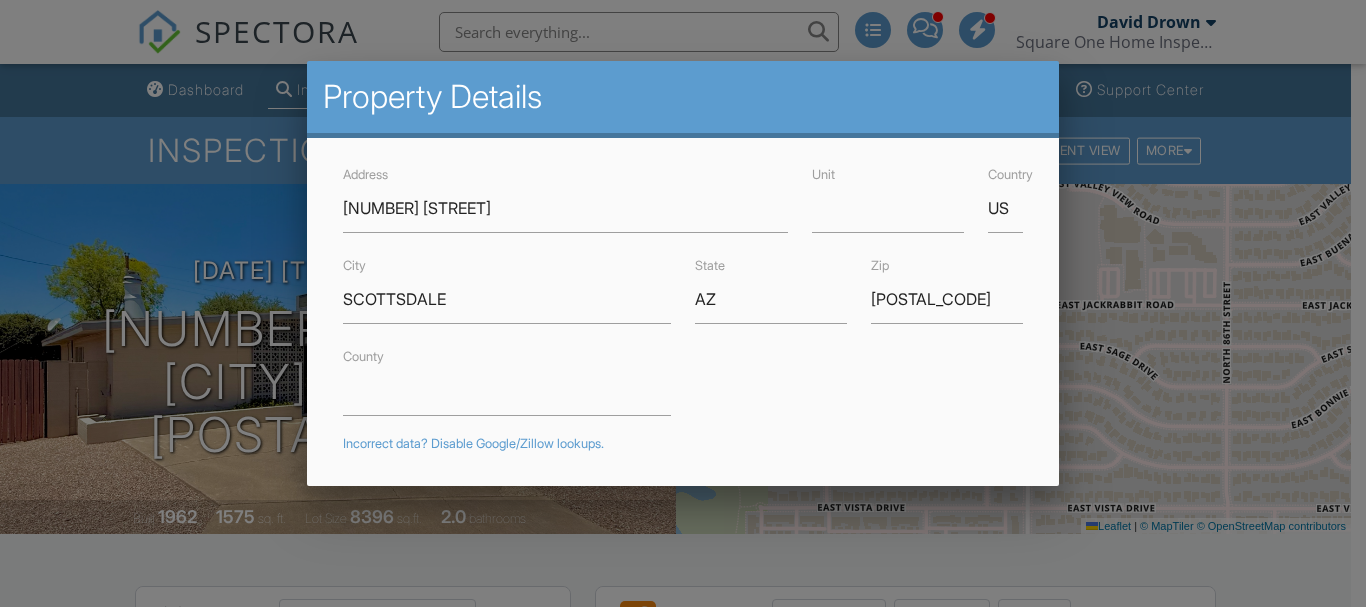 click at bounding box center [683, 279] 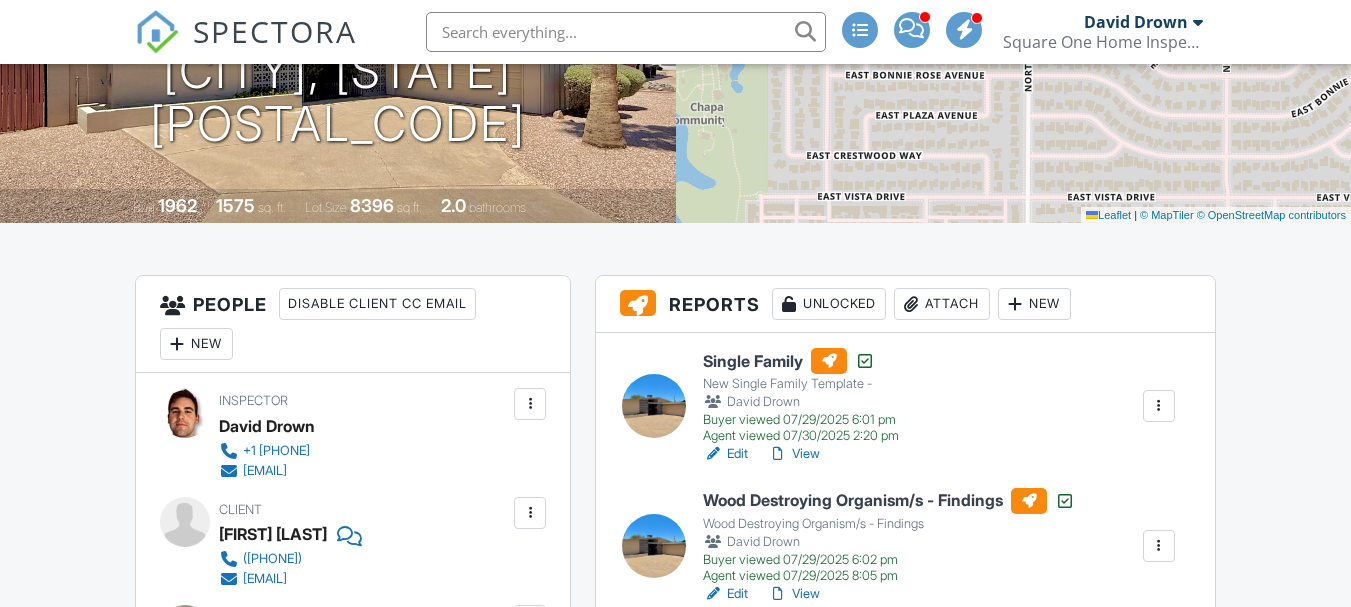 scroll, scrollTop: 384, scrollLeft: 0, axis: vertical 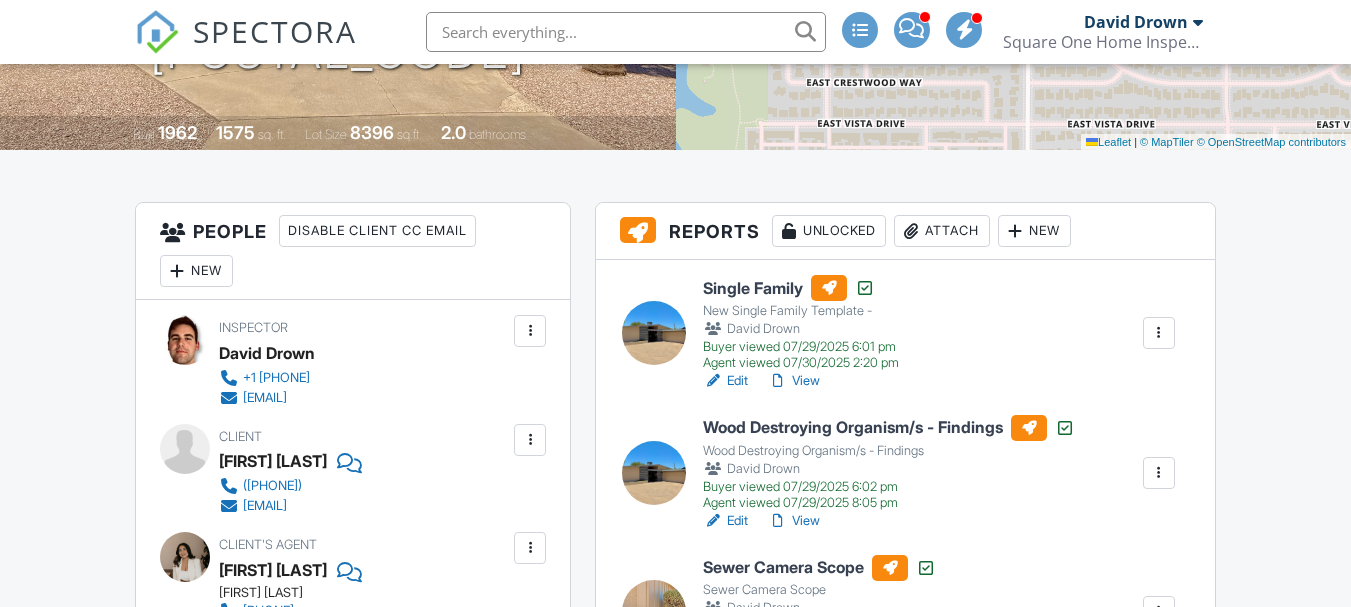 click on "View" at bounding box center [794, 381] 